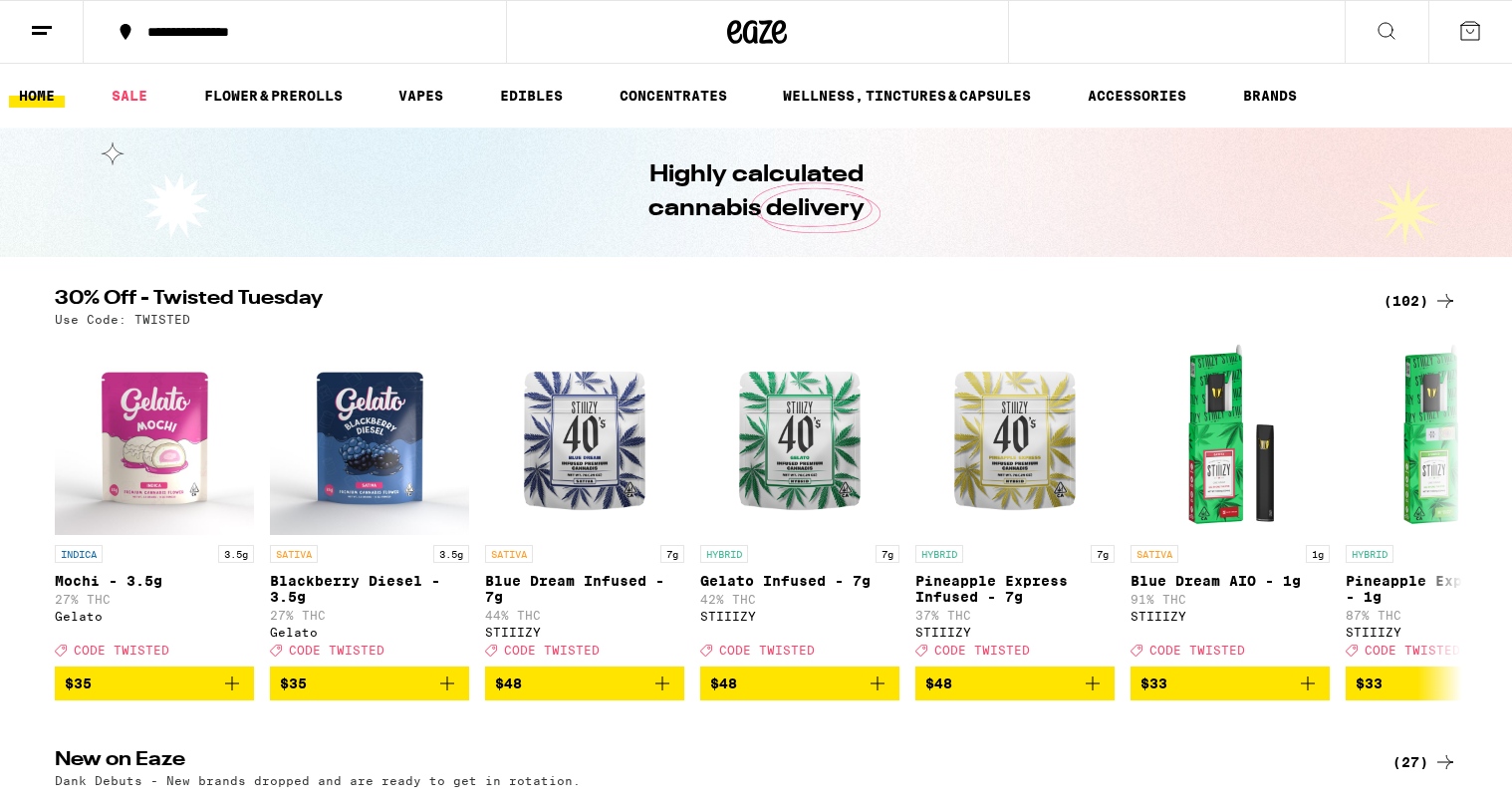 click 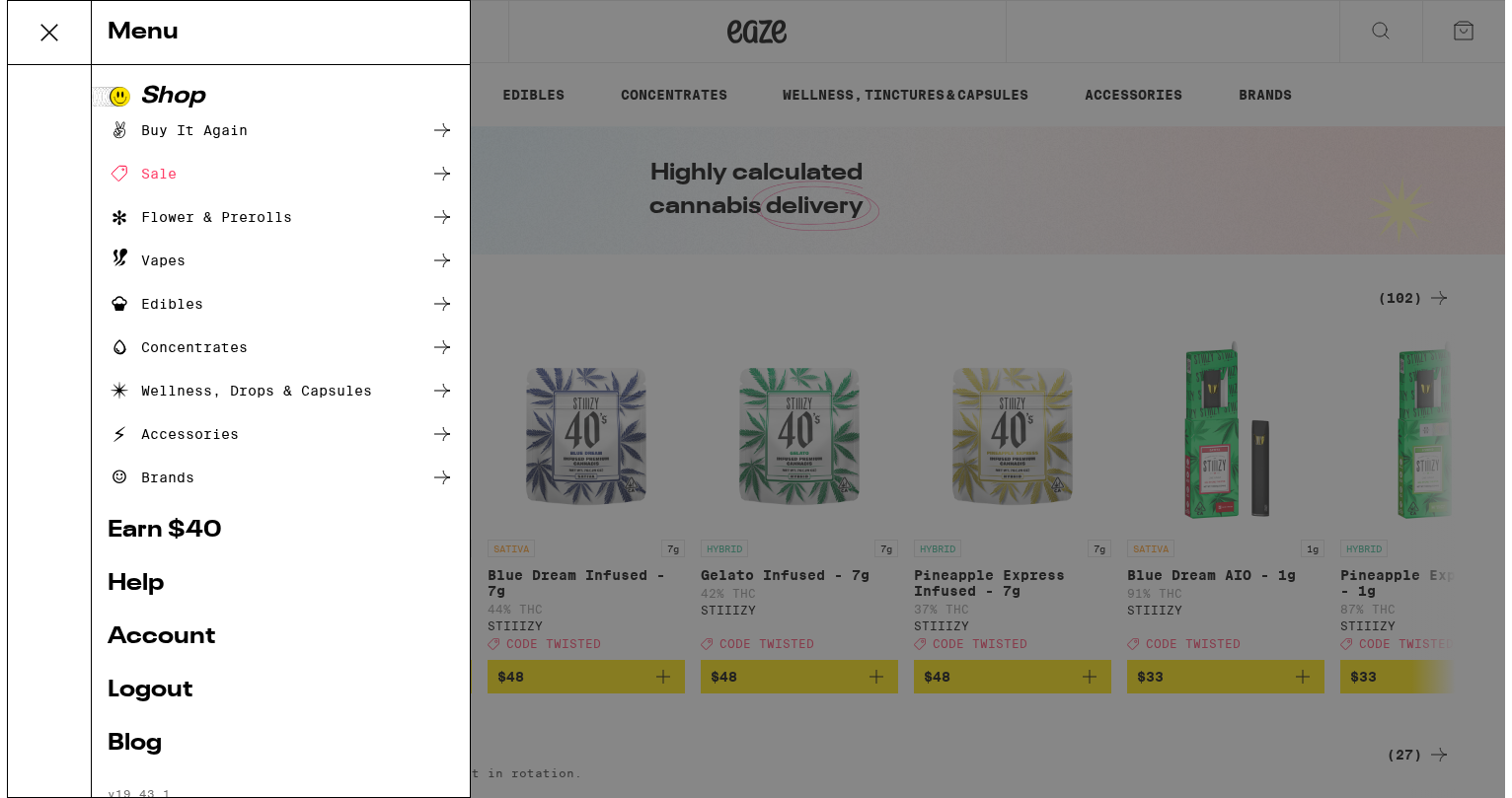 scroll, scrollTop: 0, scrollLeft: 0, axis: both 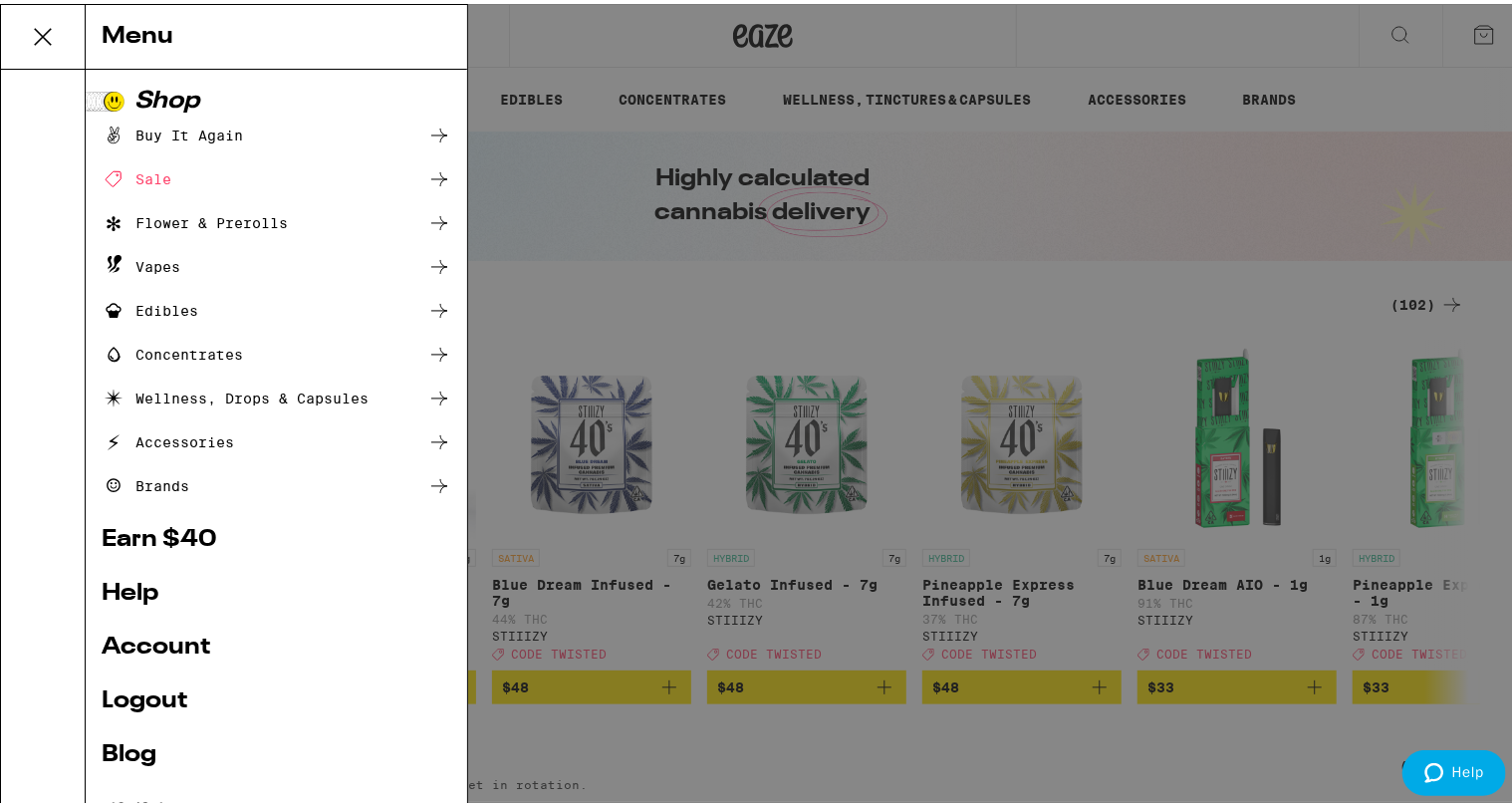 click on "Account" at bounding box center [276, 644] 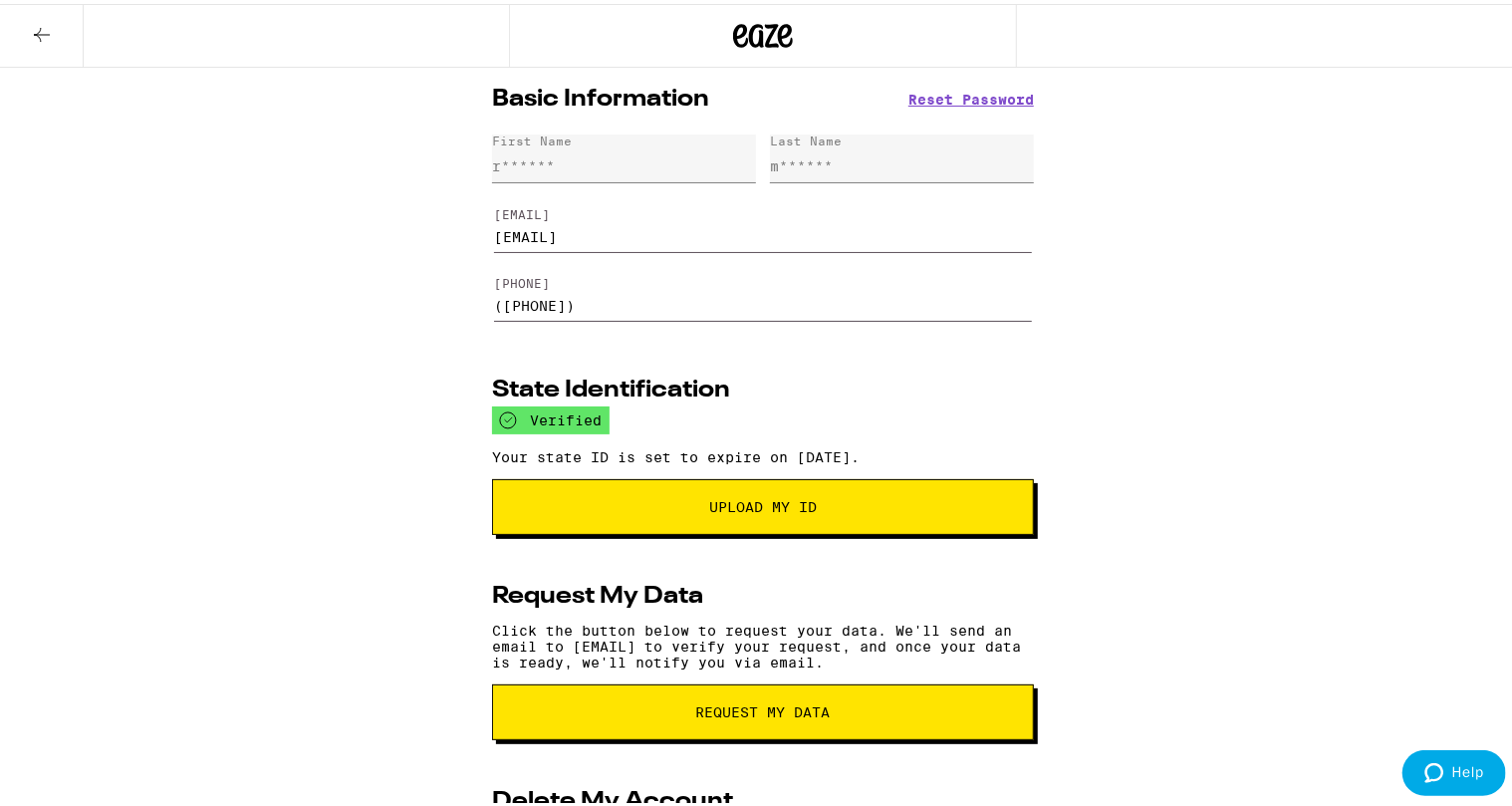 click at bounding box center [42, 32] 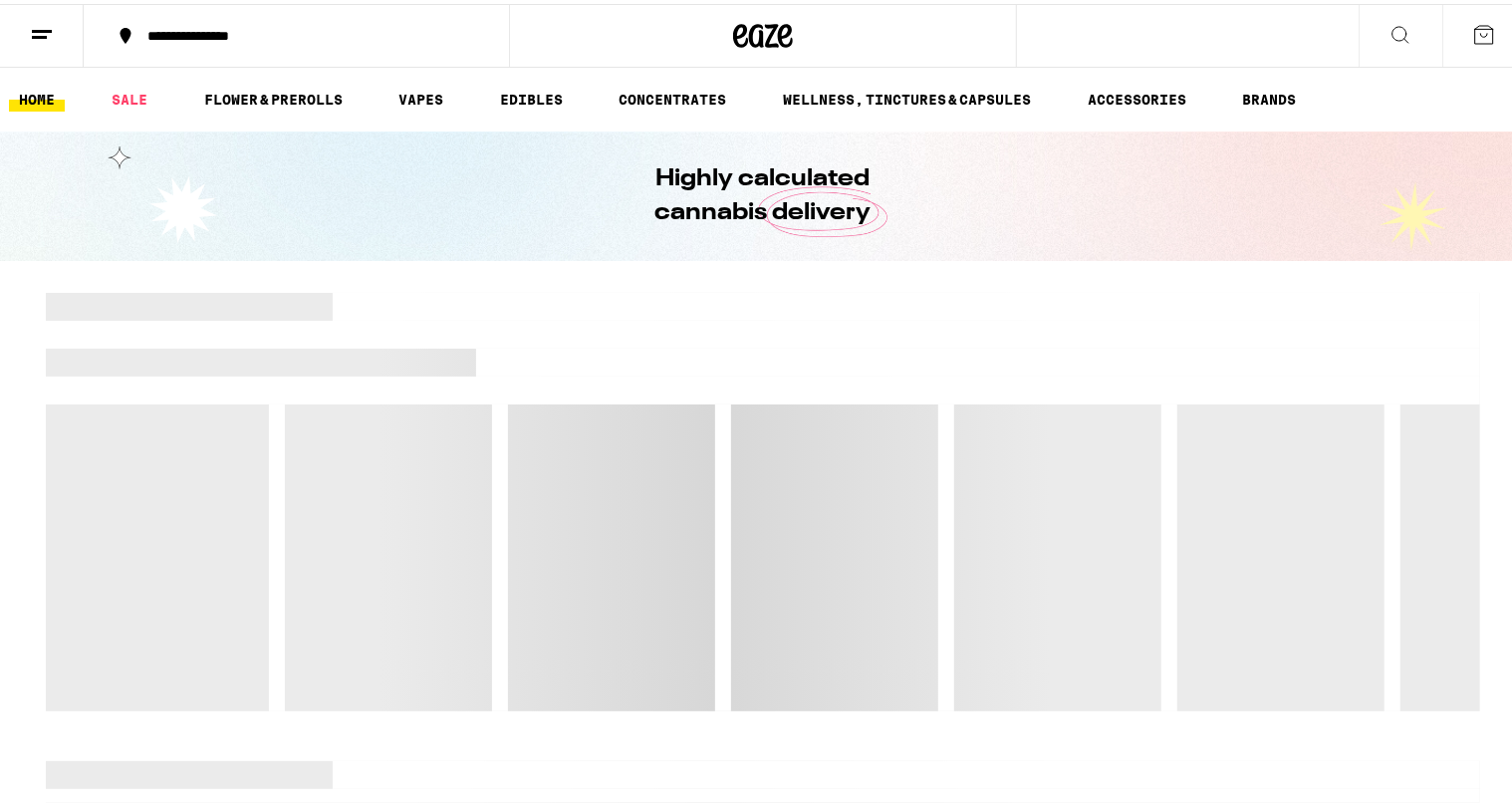 click at bounding box center [42, 32] 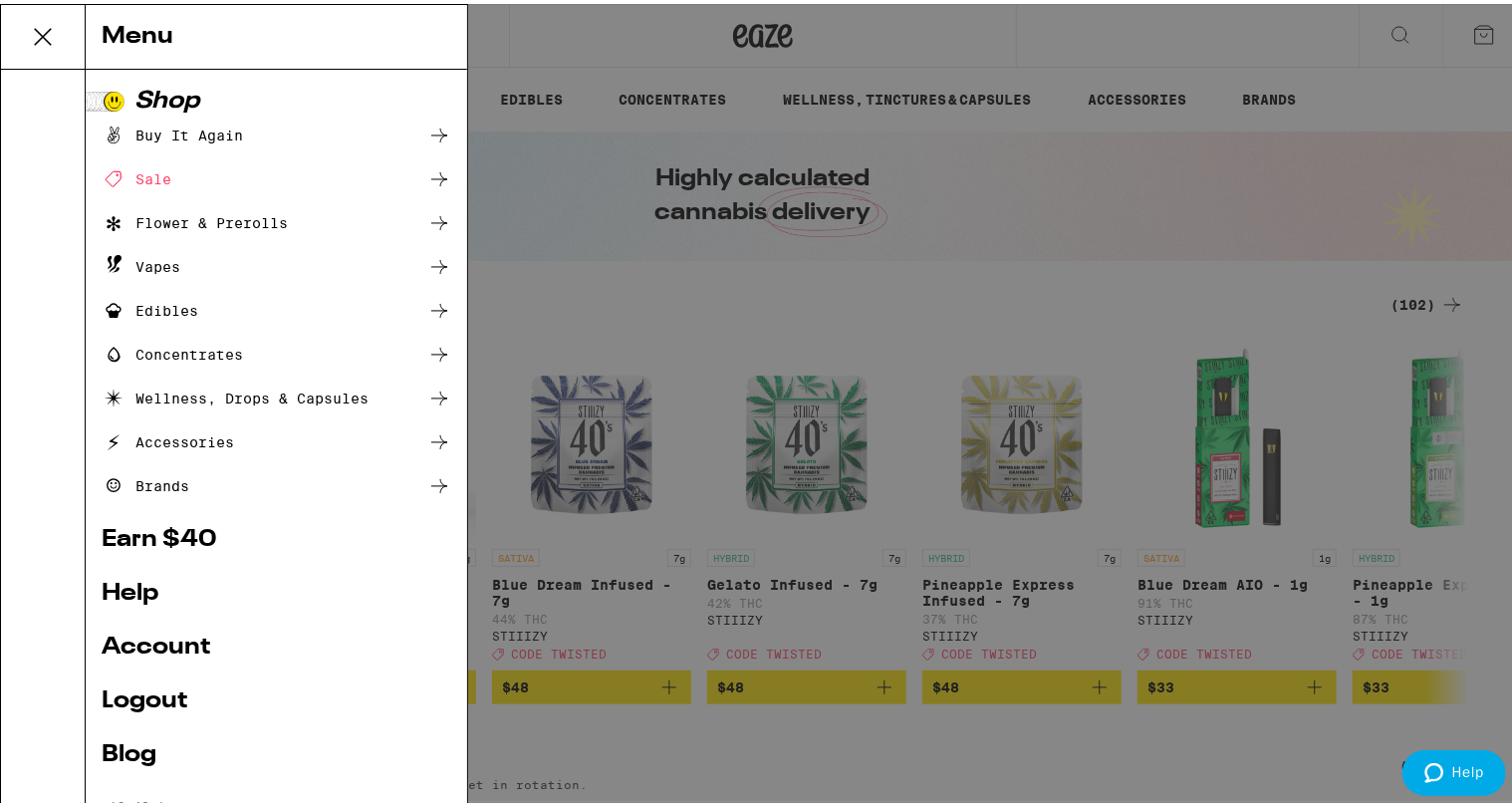click on "Logout" at bounding box center (276, 697) 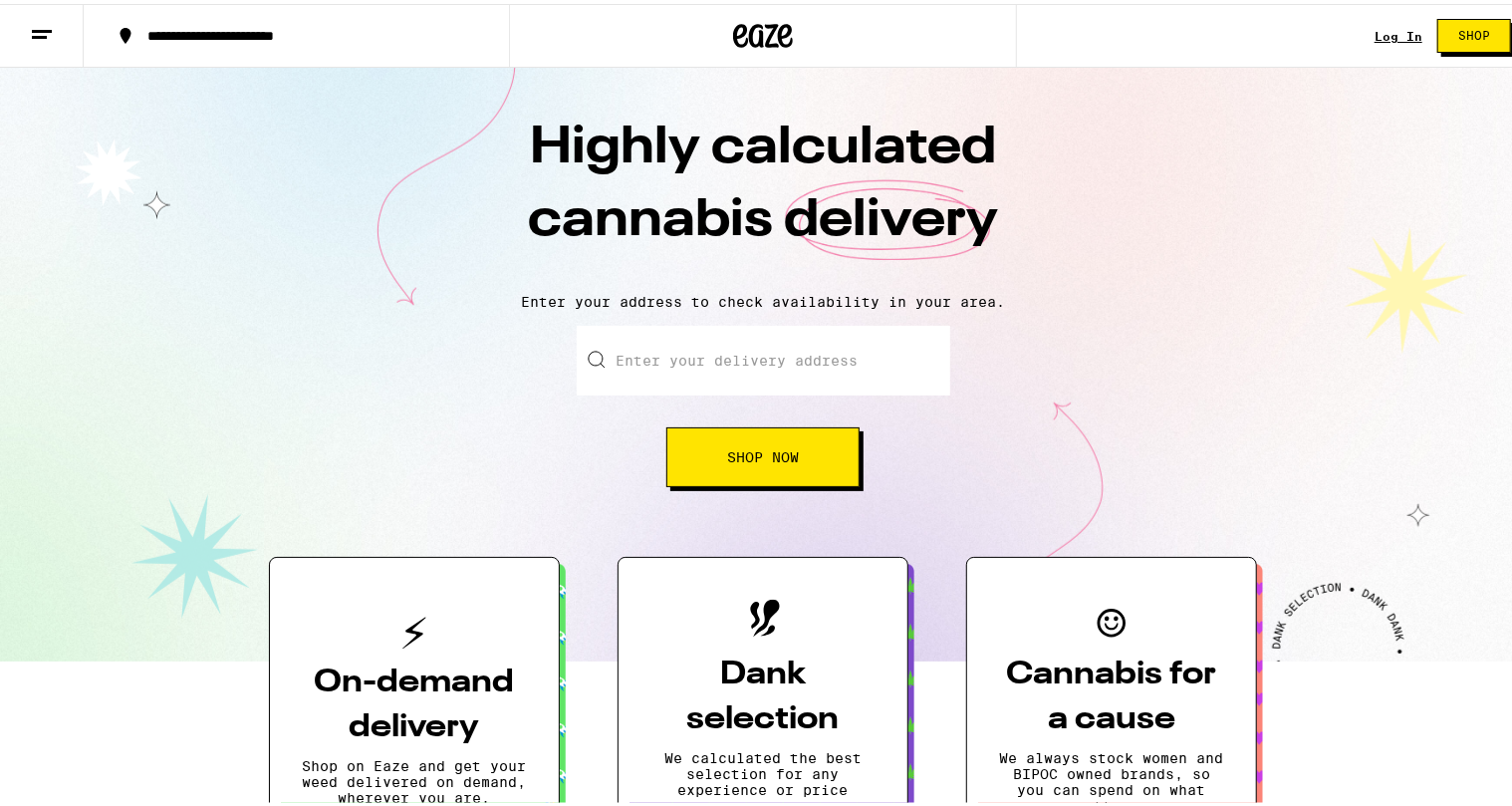 click on "Log In" at bounding box center [1398, 32] 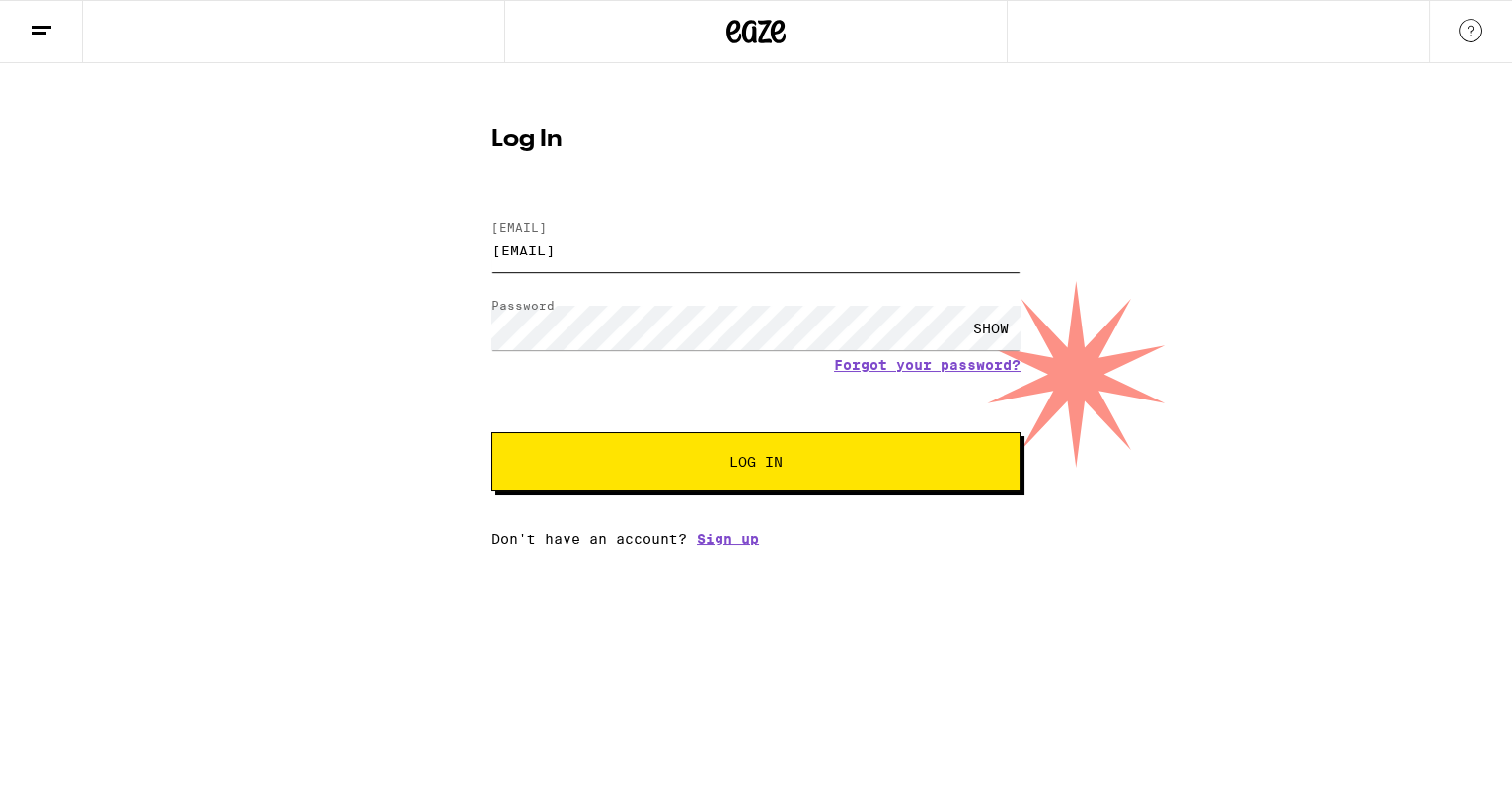 click on "[EMAIL]" at bounding box center (756, 250) 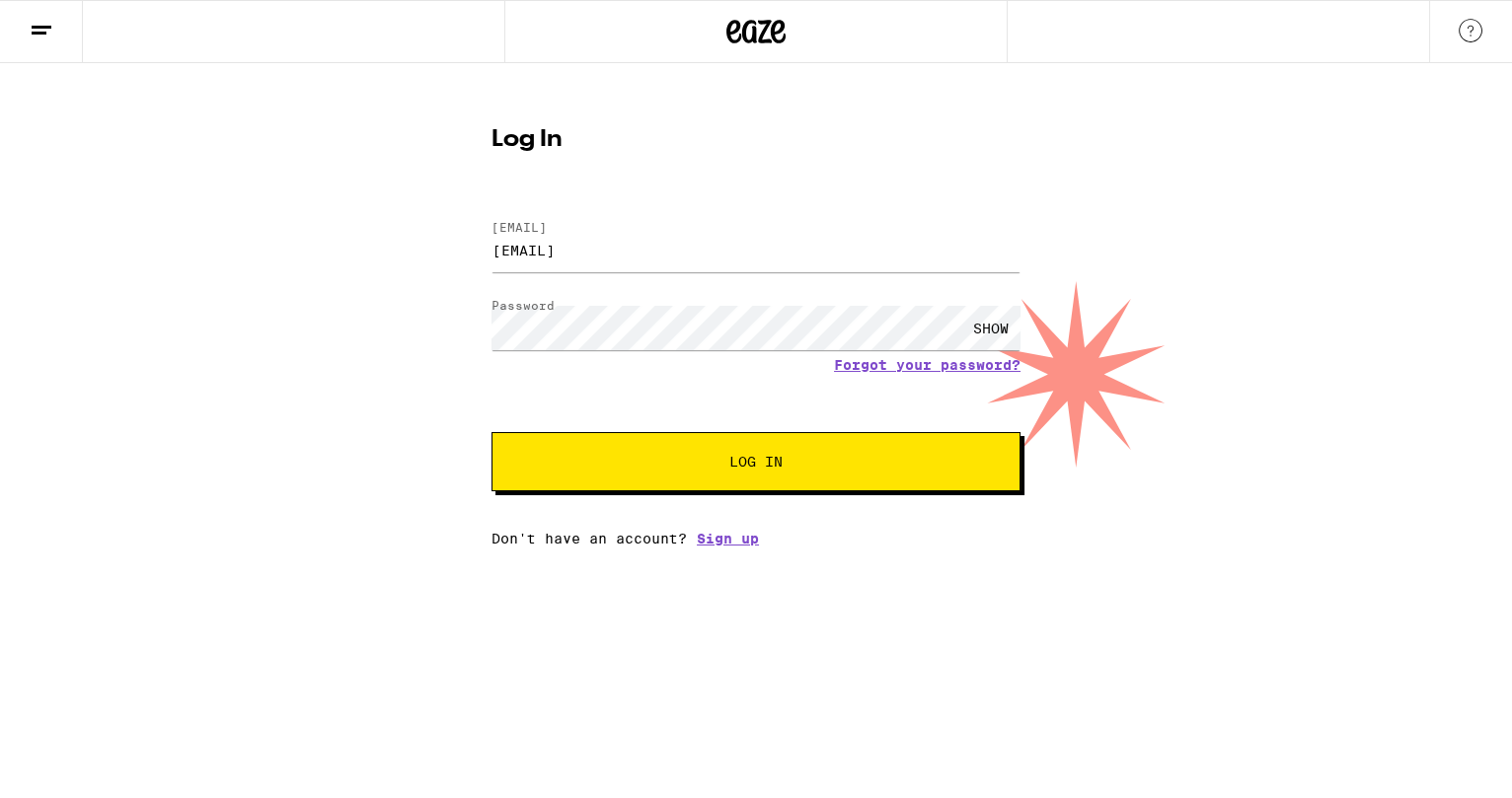 click on "Log In" at bounding box center (756, 462) 